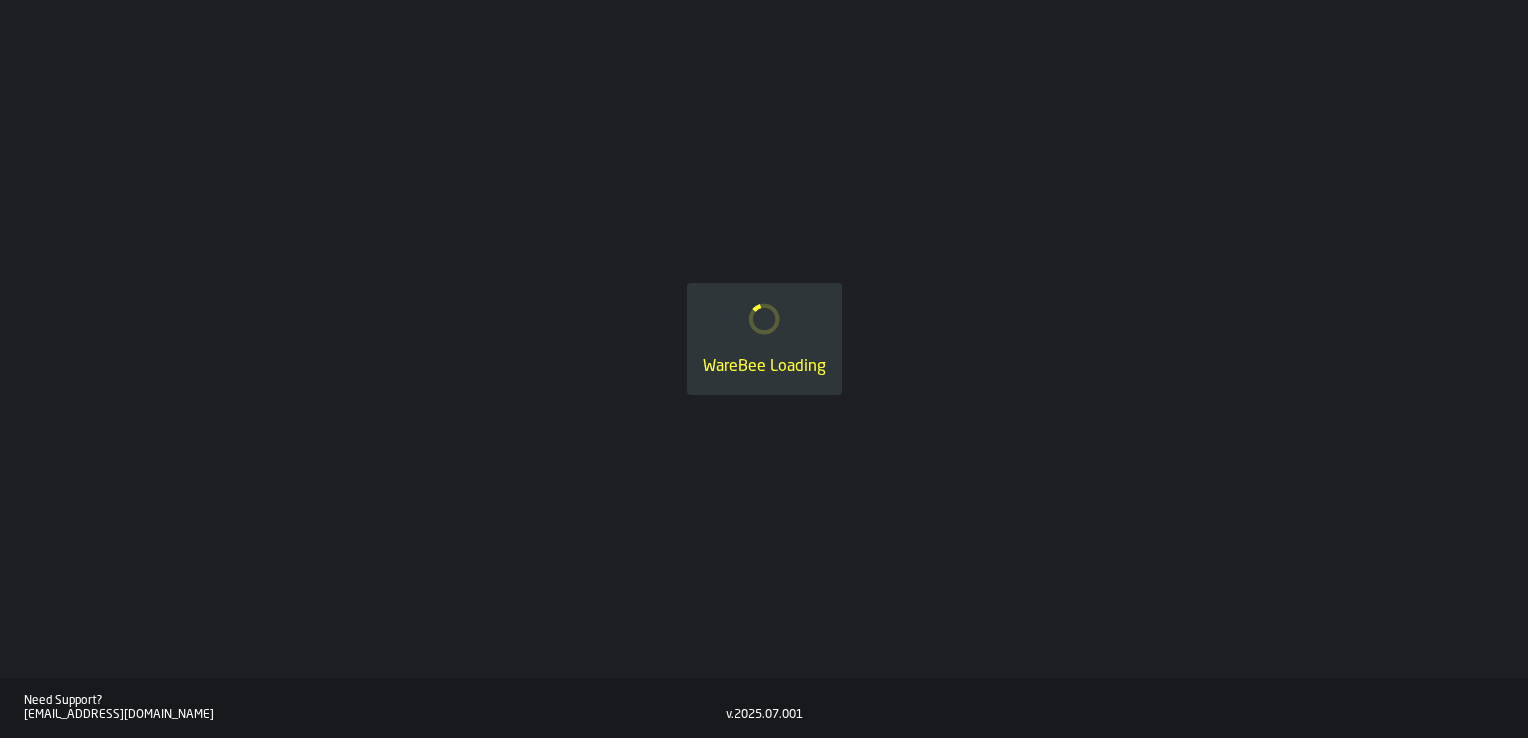 scroll, scrollTop: 0, scrollLeft: 0, axis: both 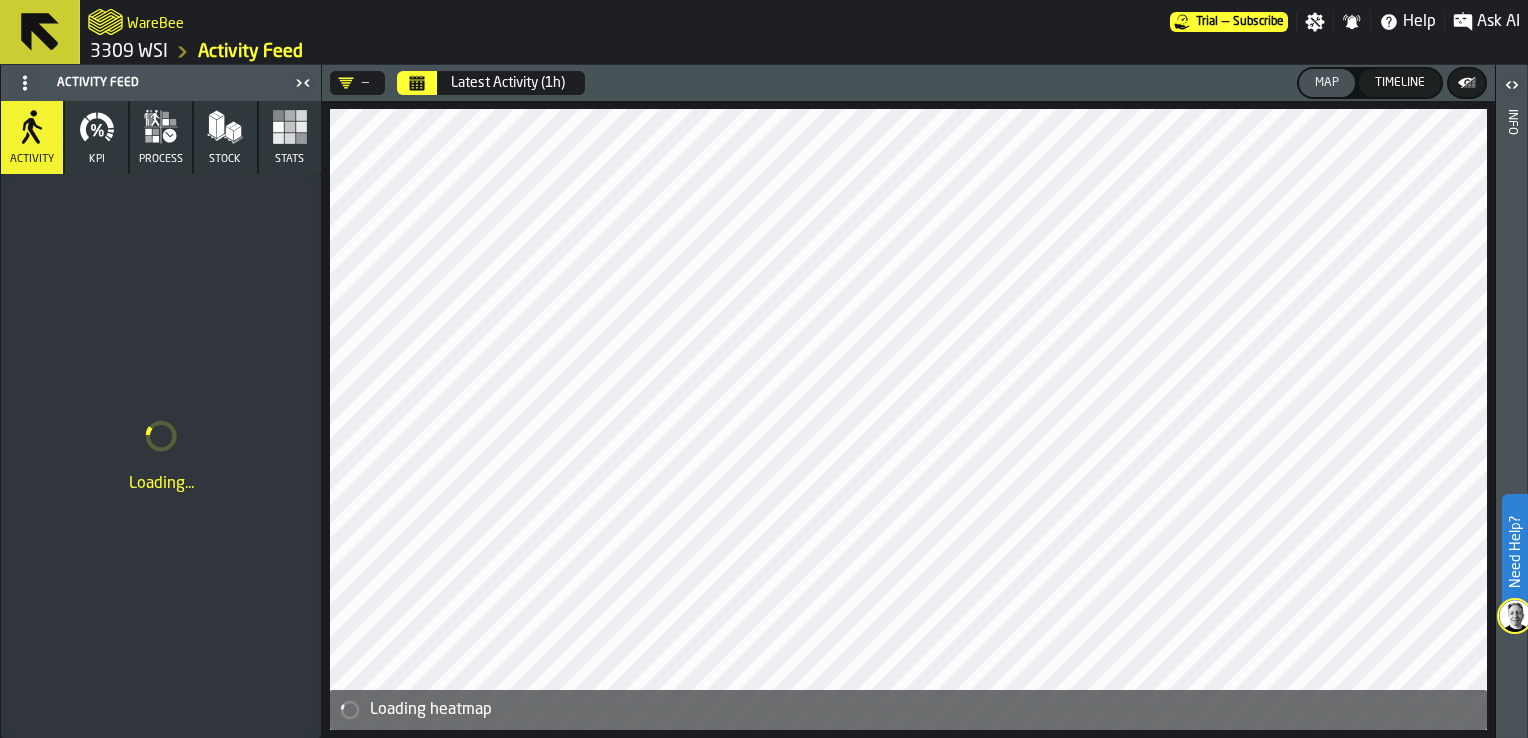 click 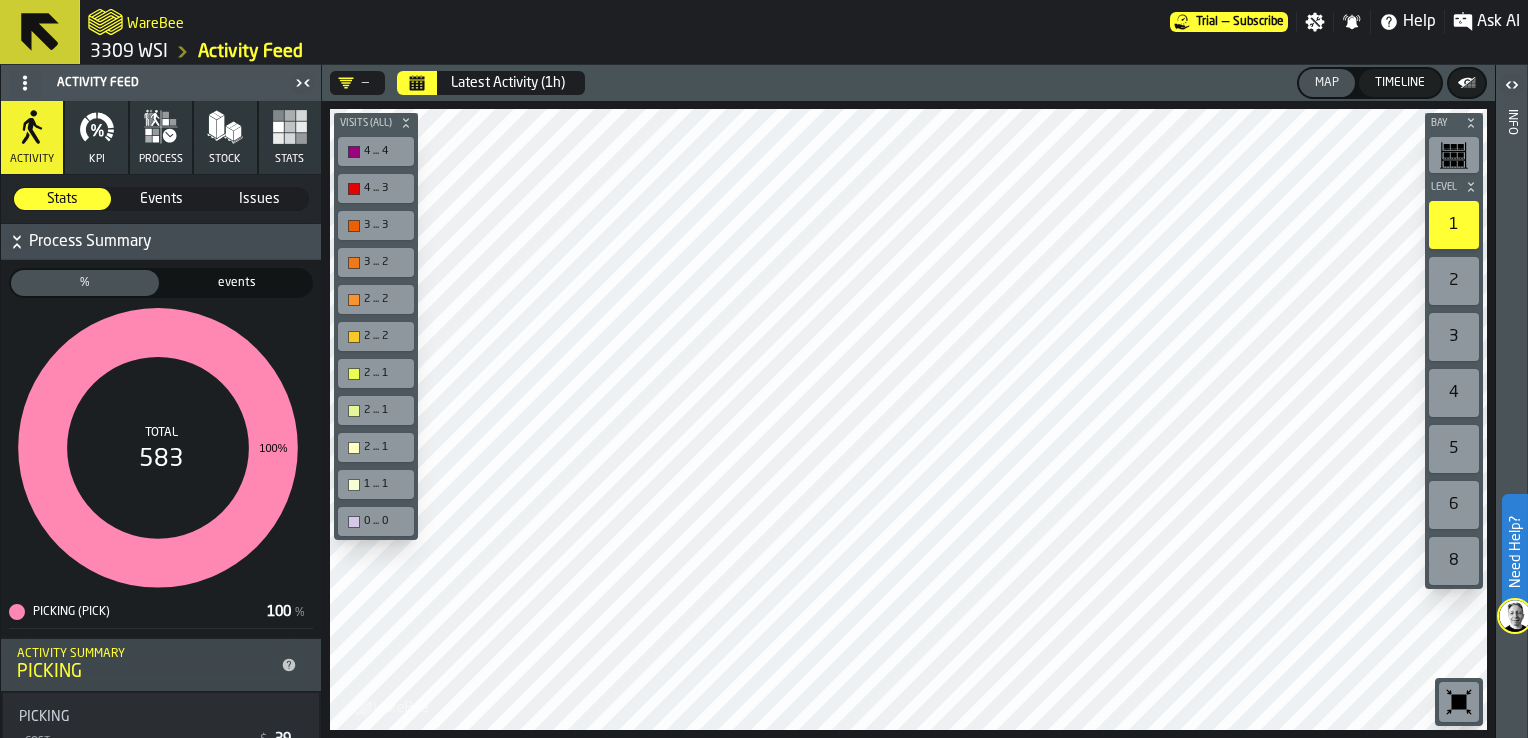 click 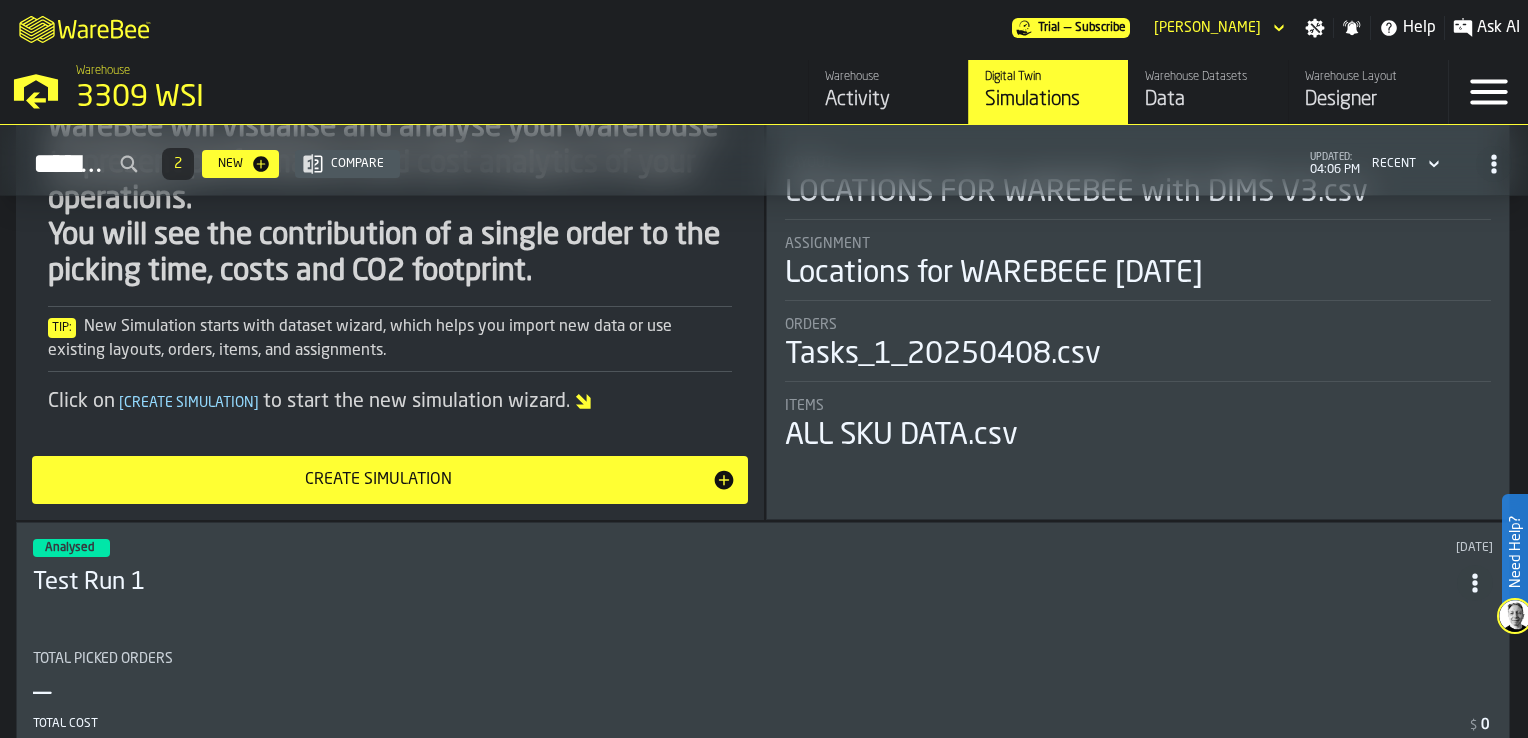 scroll, scrollTop: 0, scrollLeft: 0, axis: both 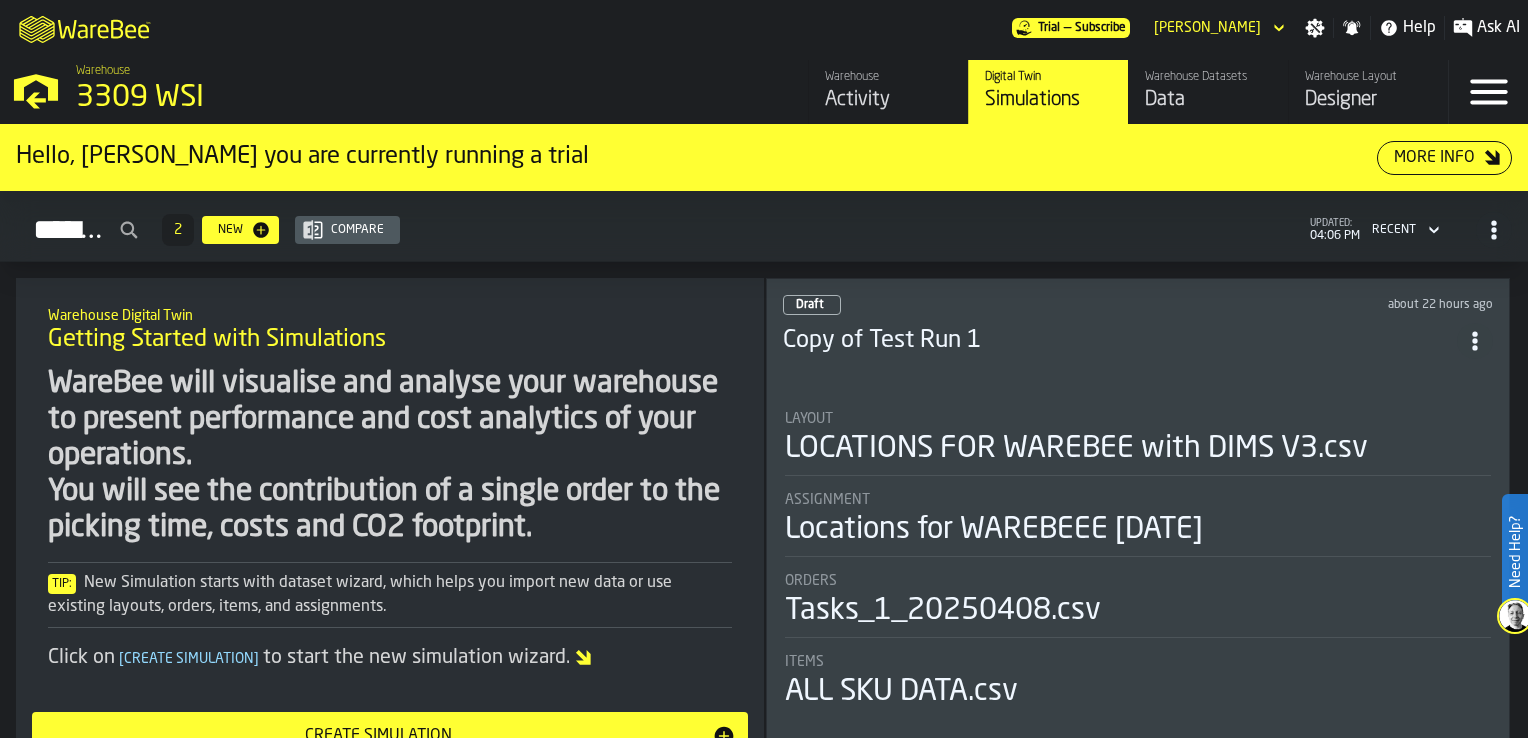 click on "Activity" at bounding box center (888, 100) 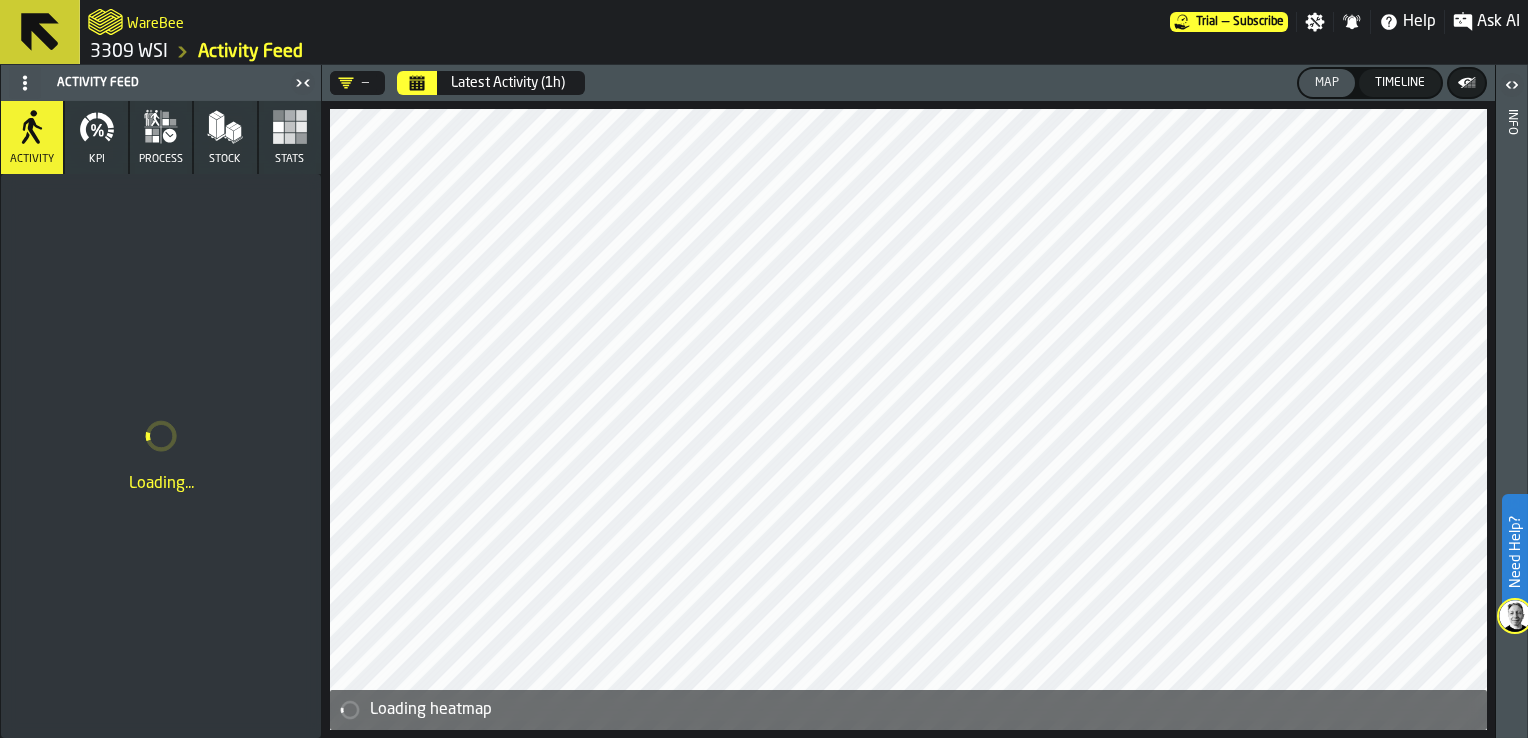 click on "3309 WSI" at bounding box center (129, 52) 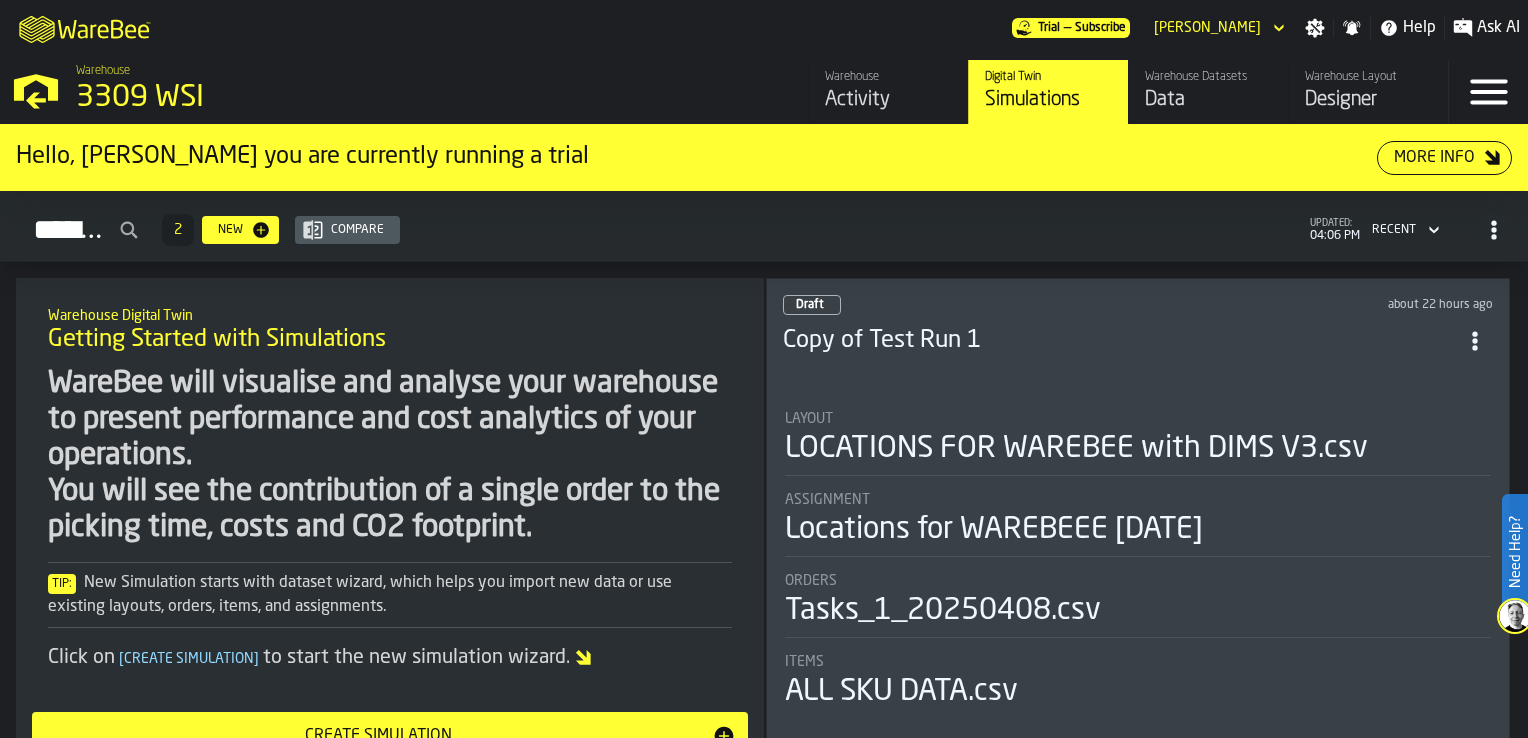 click on "Warehouse Datasets Data" at bounding box center [1208, 92] 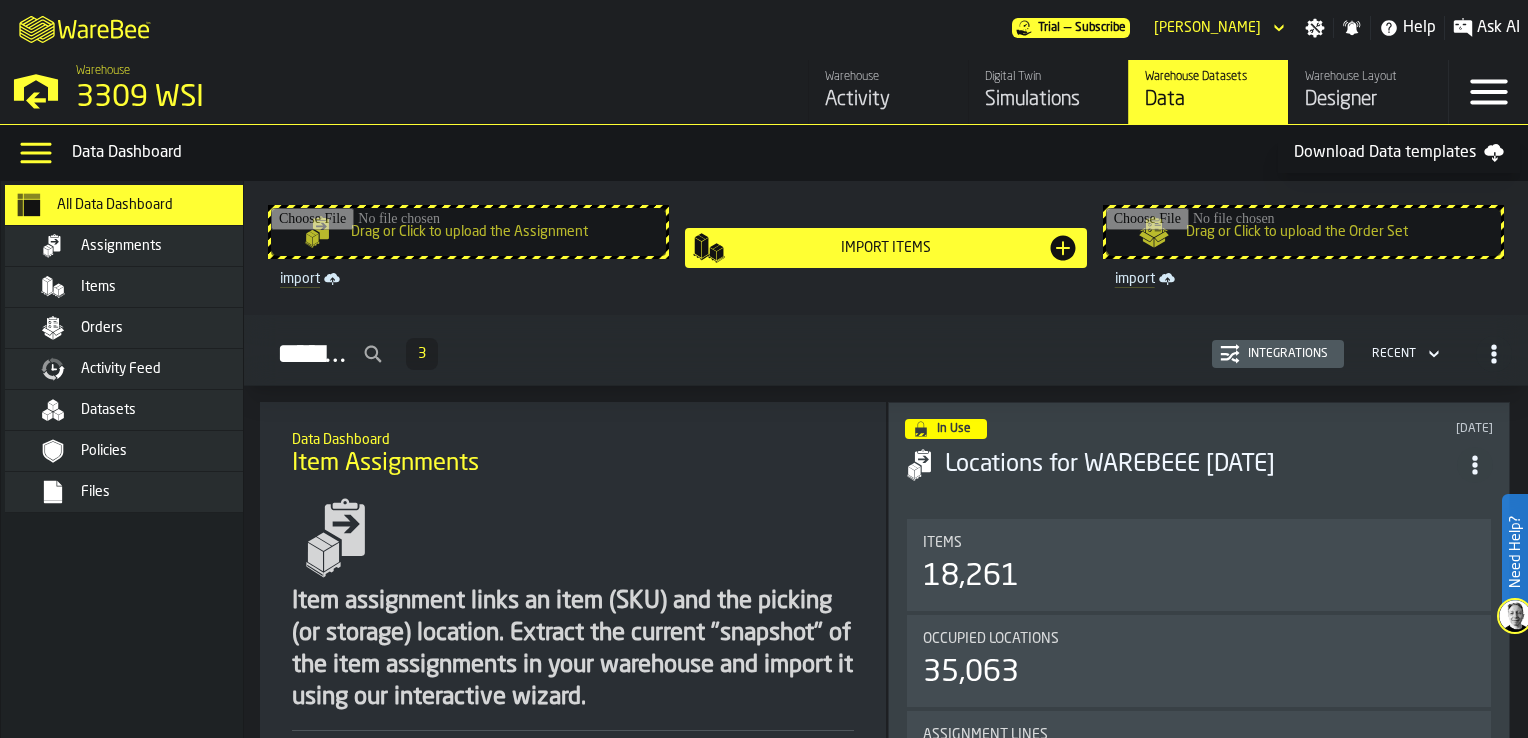click on "Orders" at bounding box center [155, 328] 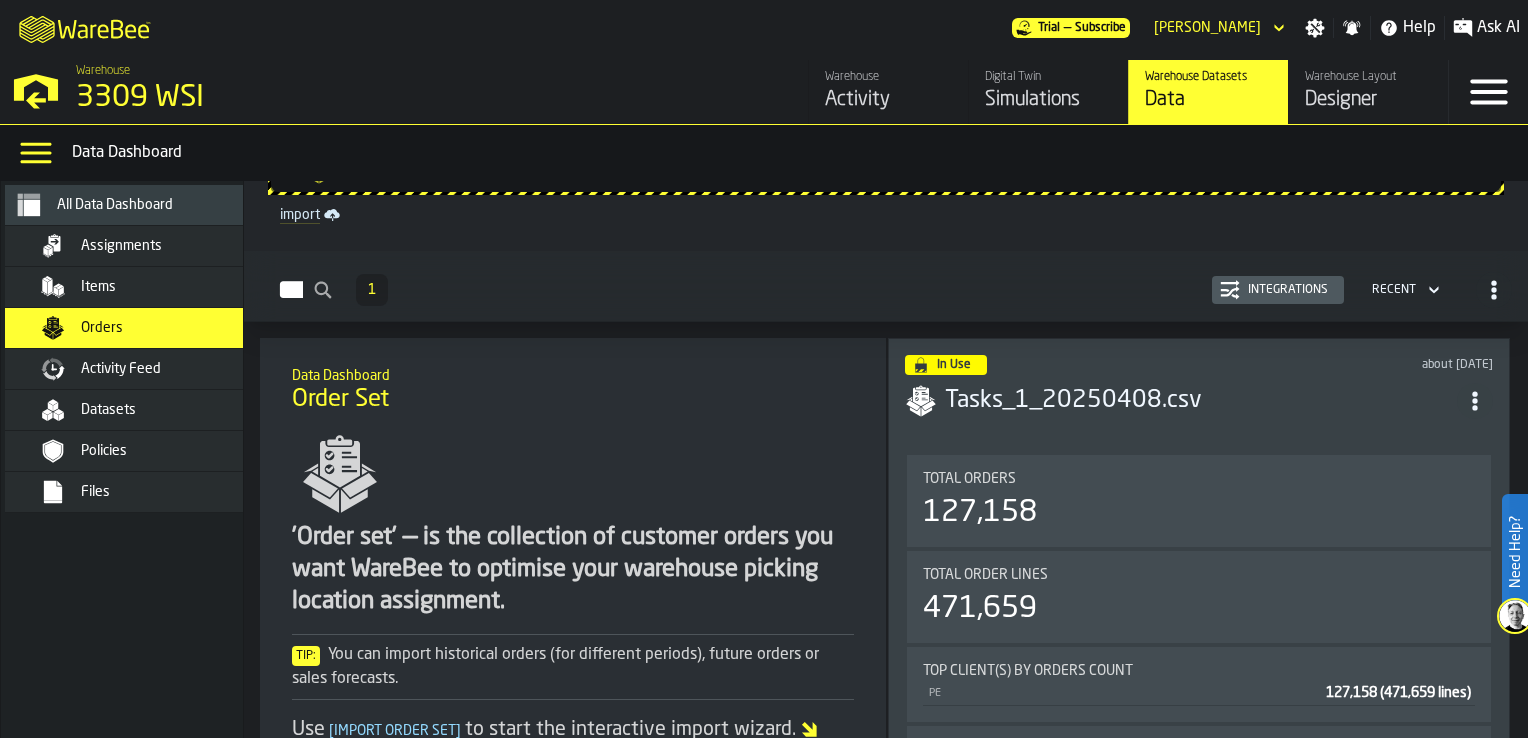 scroll, scrollTop: 39, scrollLeft: 0, axis: vertical 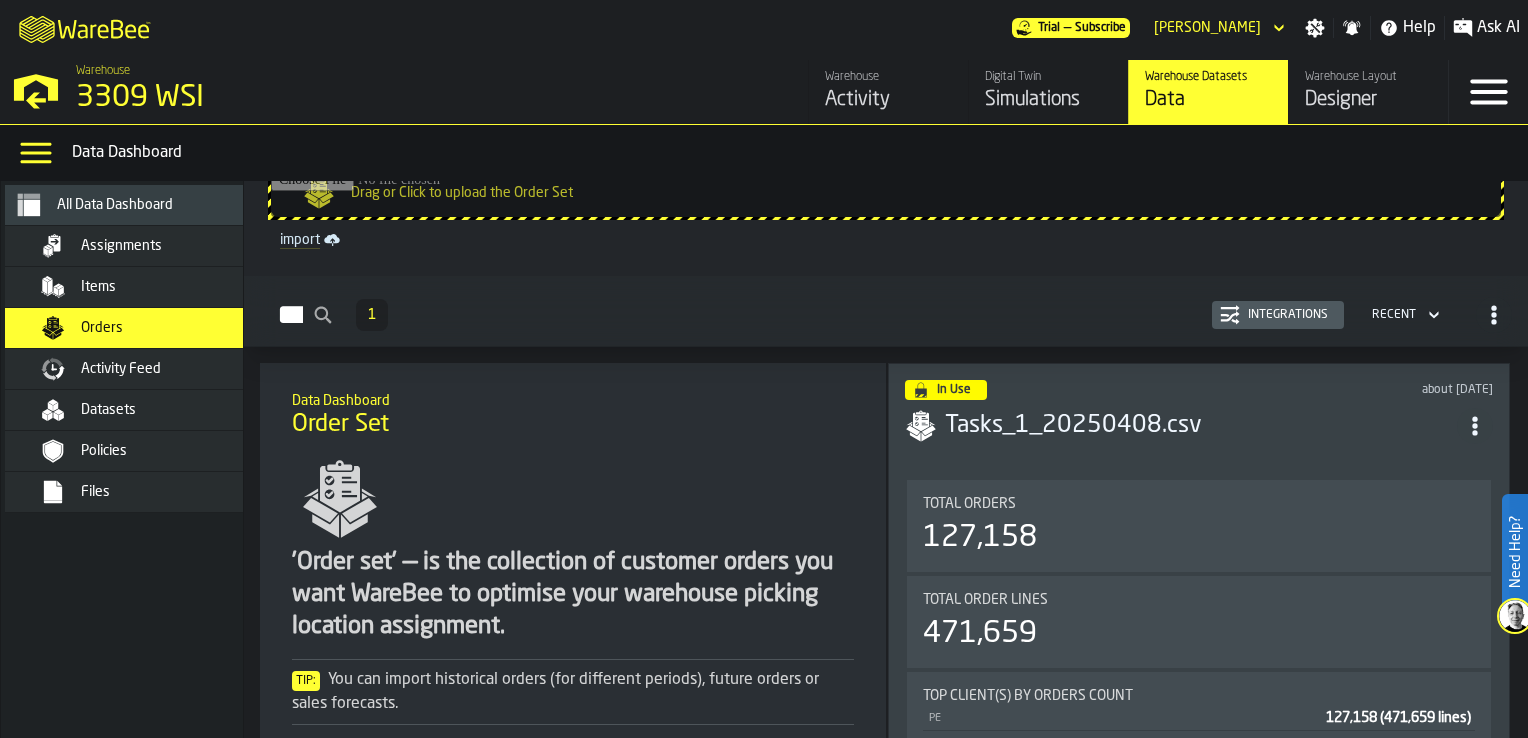 click 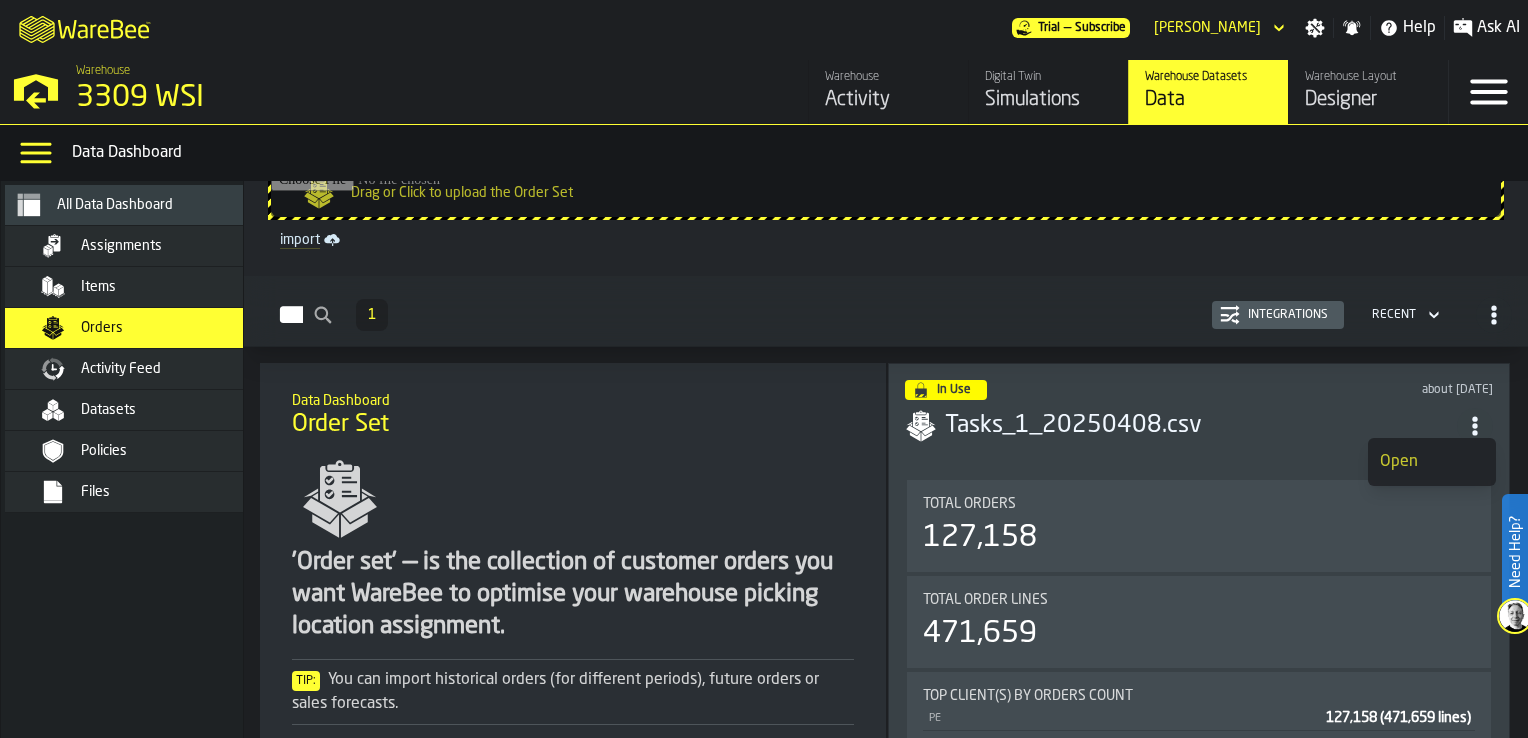 click on "Tasks_1_20250408.csv" at bounding box center (1201, 426) 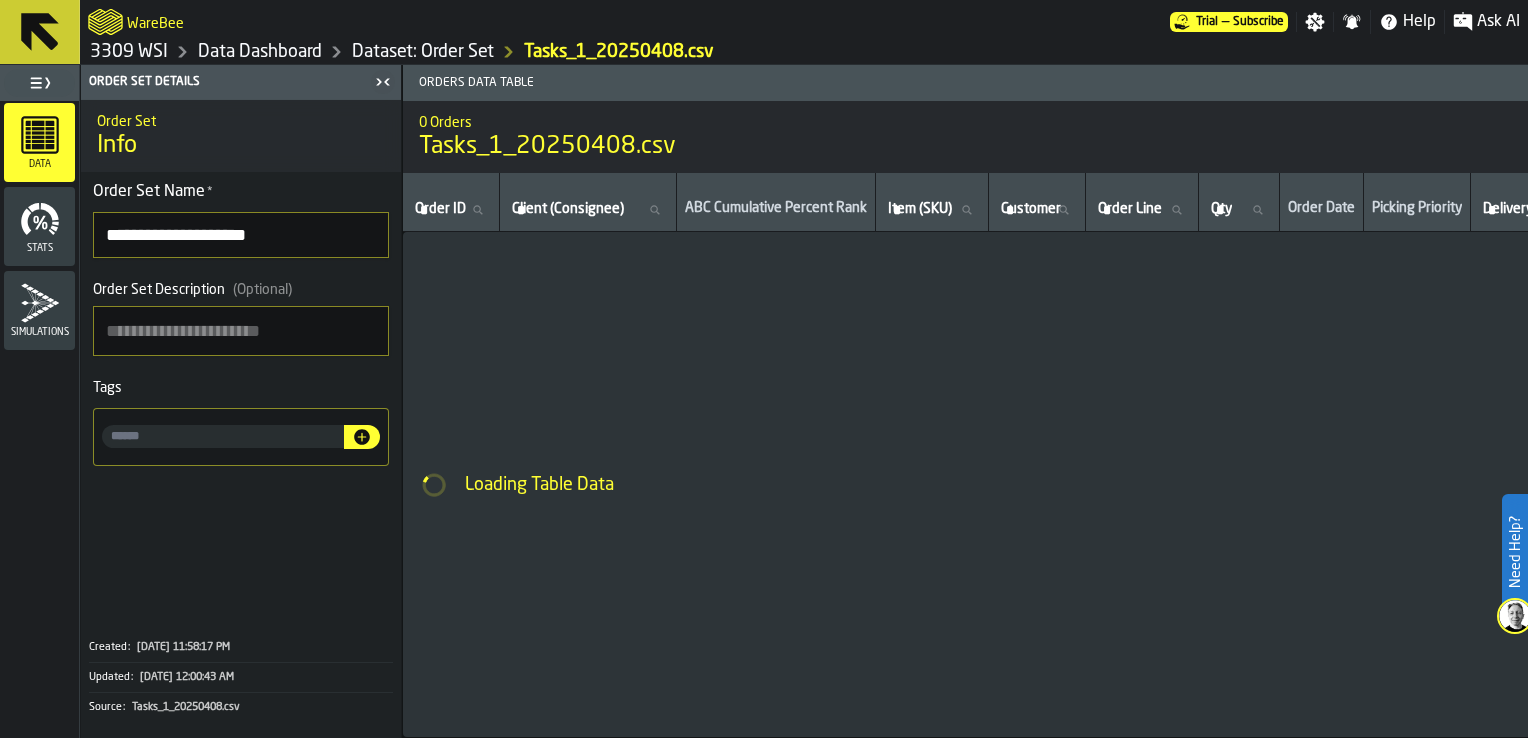 click 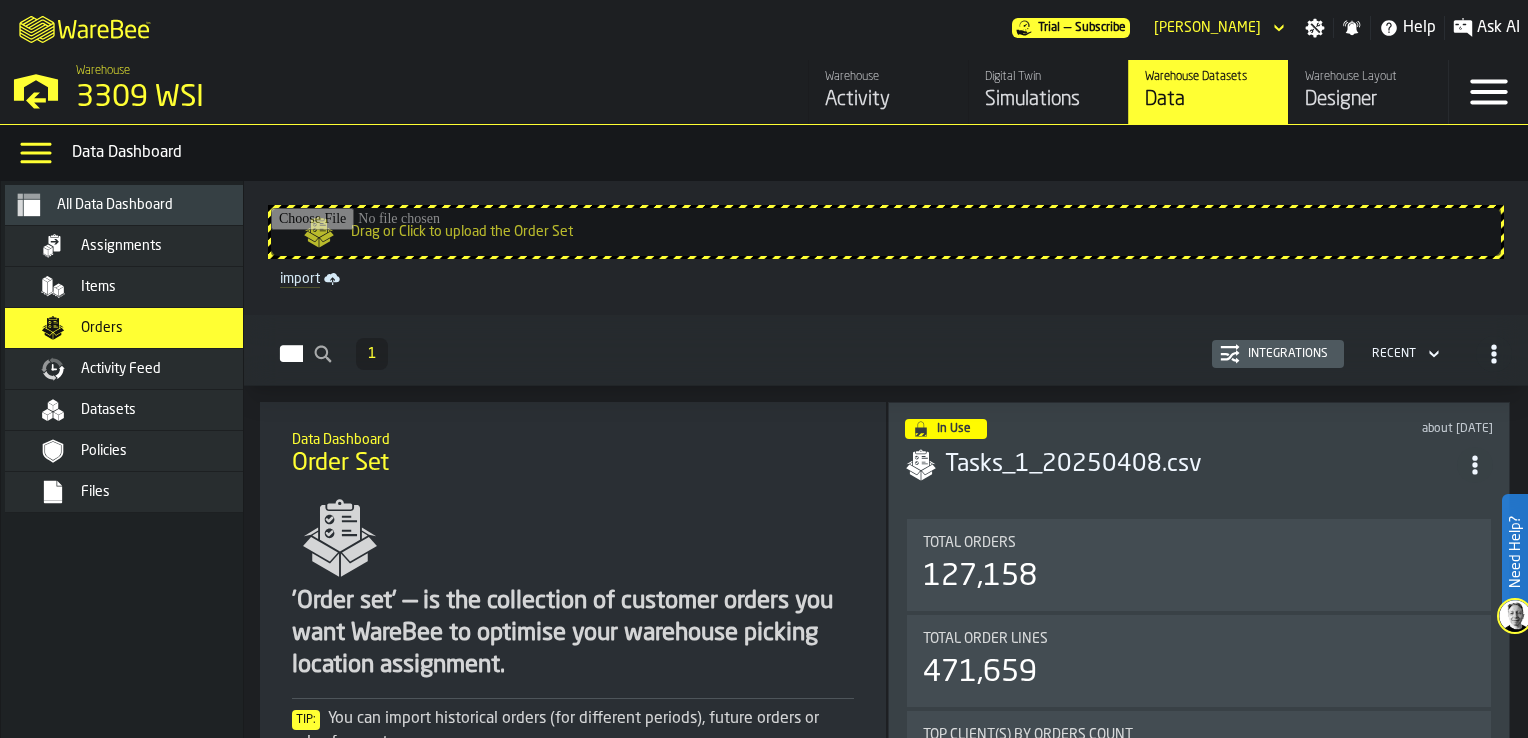 click on "Files" at bounding box center [155, 492] 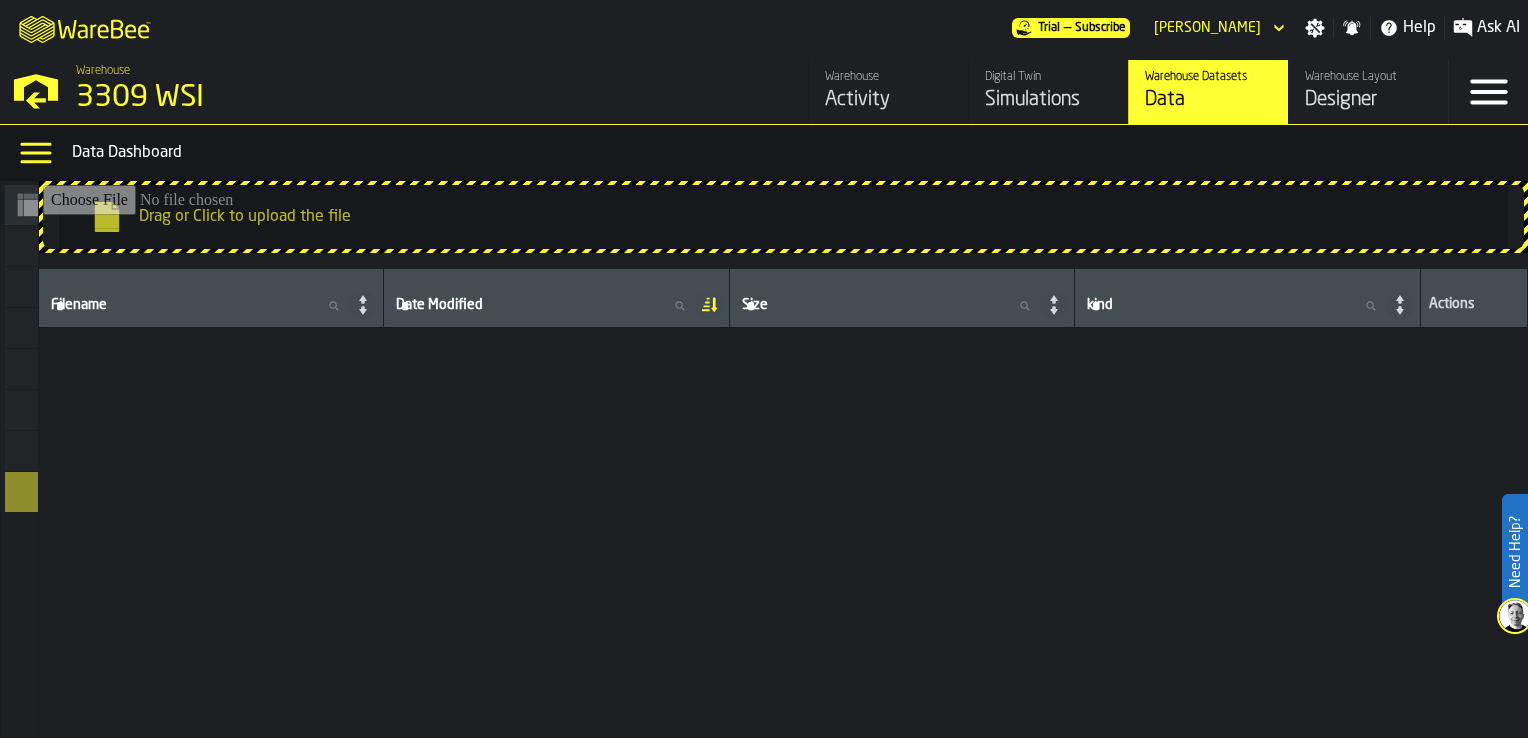 scroll, scrollTop: 0, scrollLeft: 0, axis: both 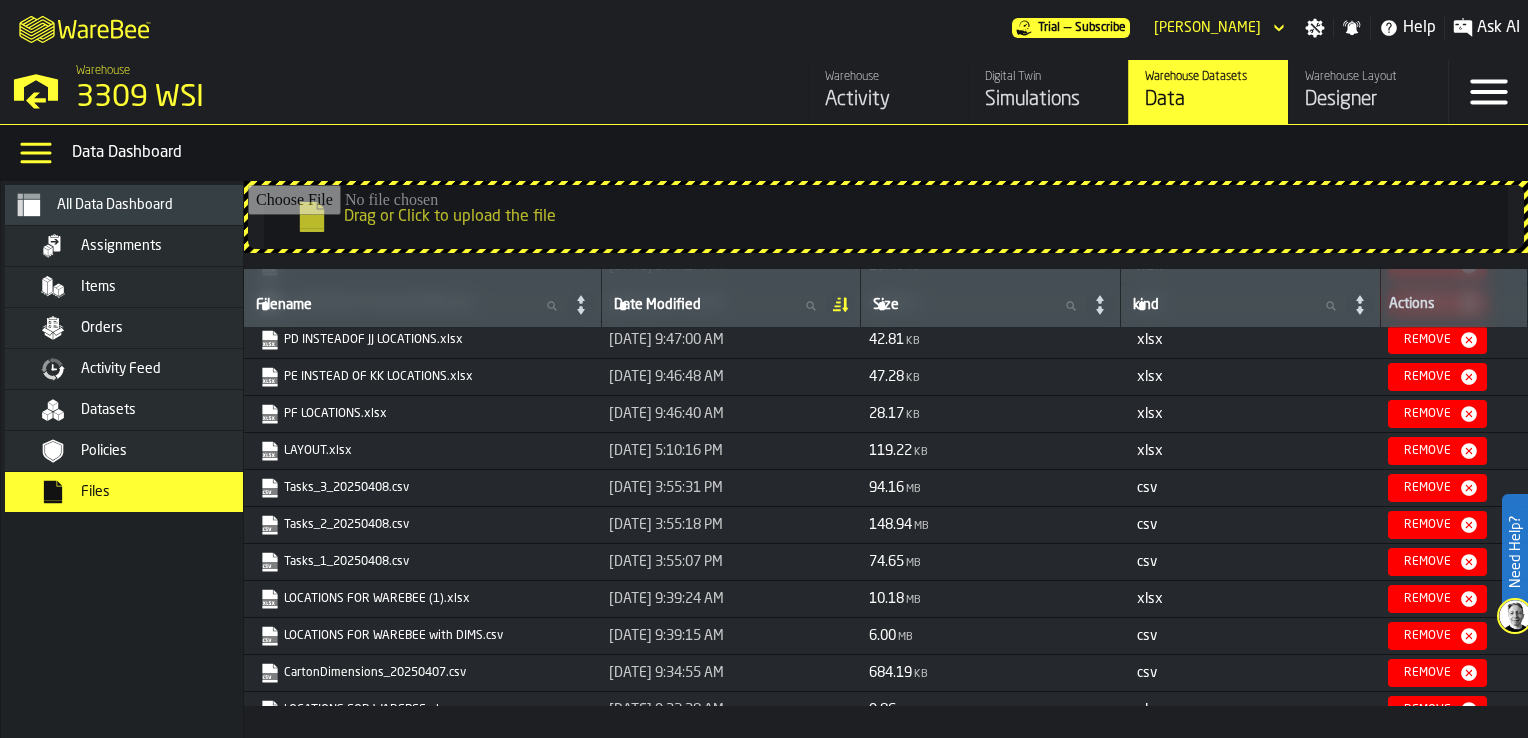 click on "Tasks_1_20250408.csv" at bounding box center [420, 562] 